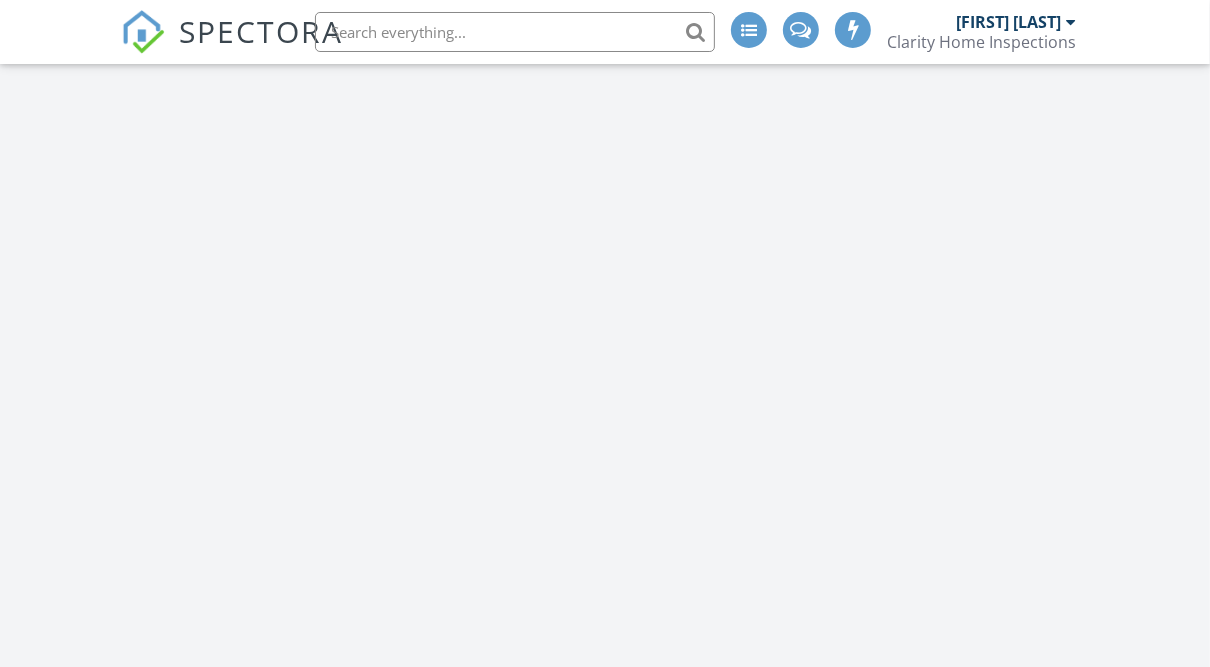 scroll, scrollTop: 1198, scrollLeft: 0, axis: vertical 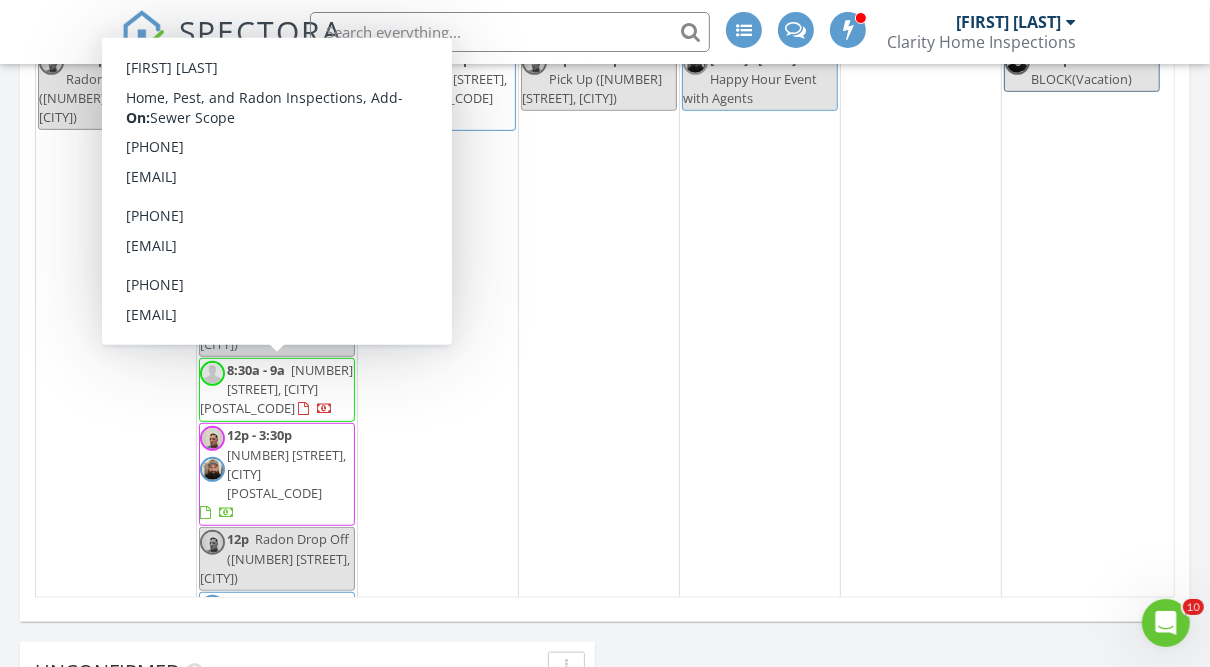 click on "8624 Oakcrest Rd, Pittsburgh 15235" at bounding box center (286, 474) 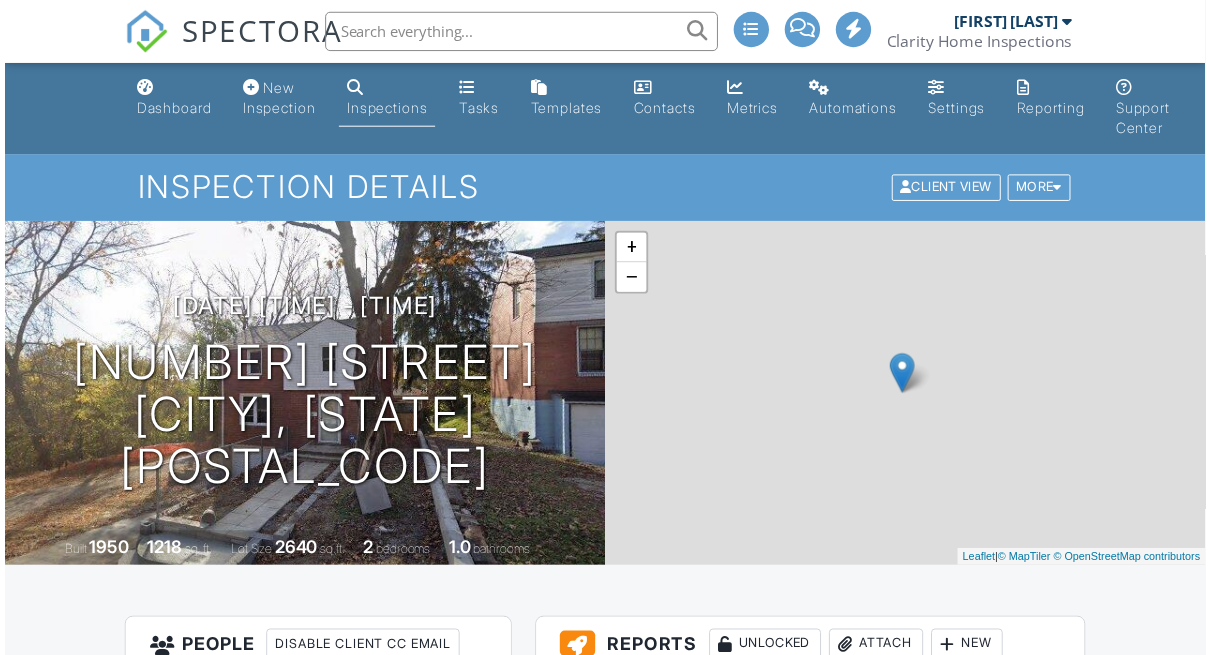 scroll, scrollTop: 694, scrollLeft: 0, axis: vertical 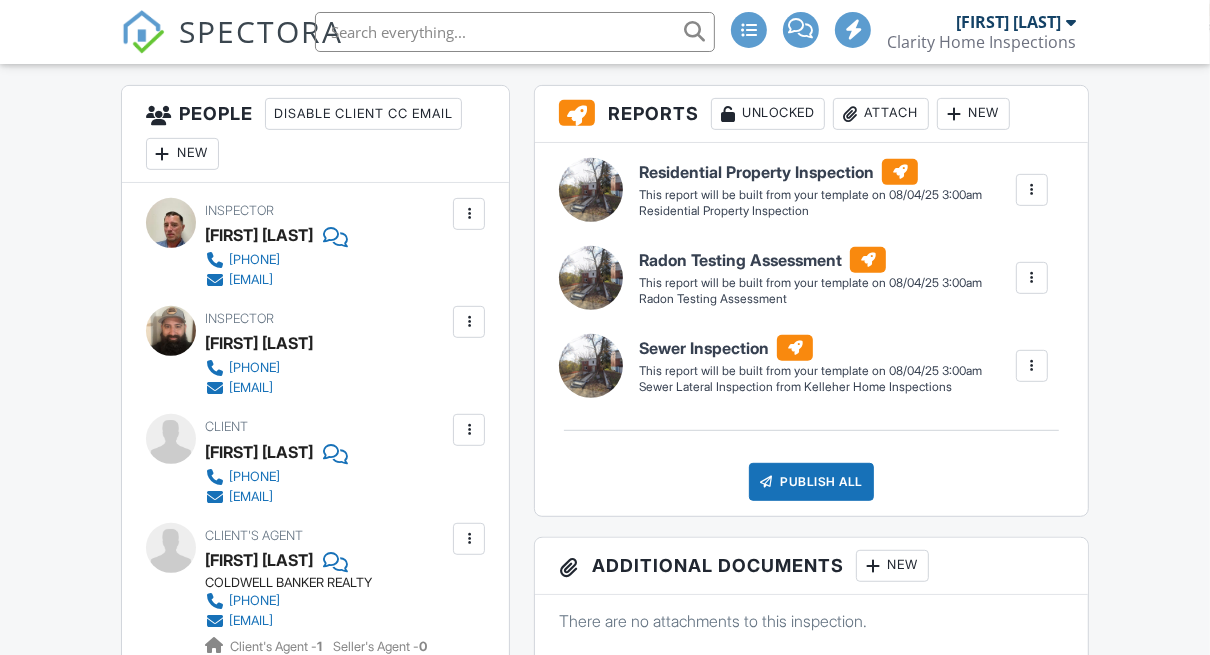 click at bounding box center [469, 214] 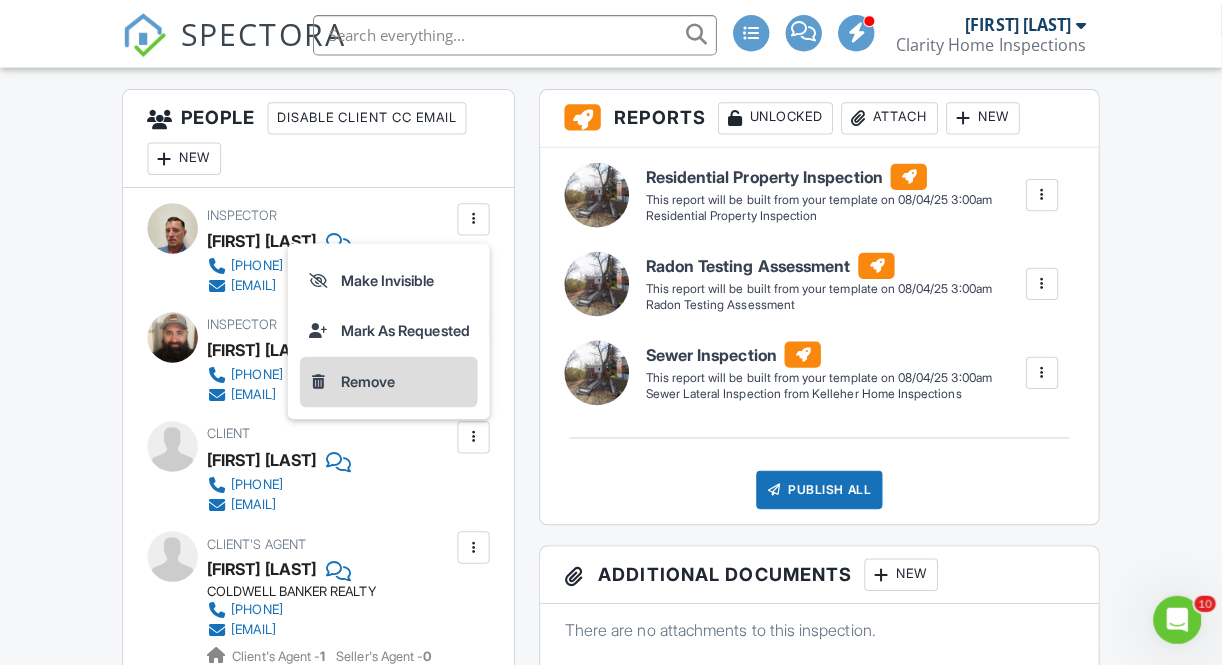 scroll, scrollTop: 0, scrollLeft: 0, axis: both 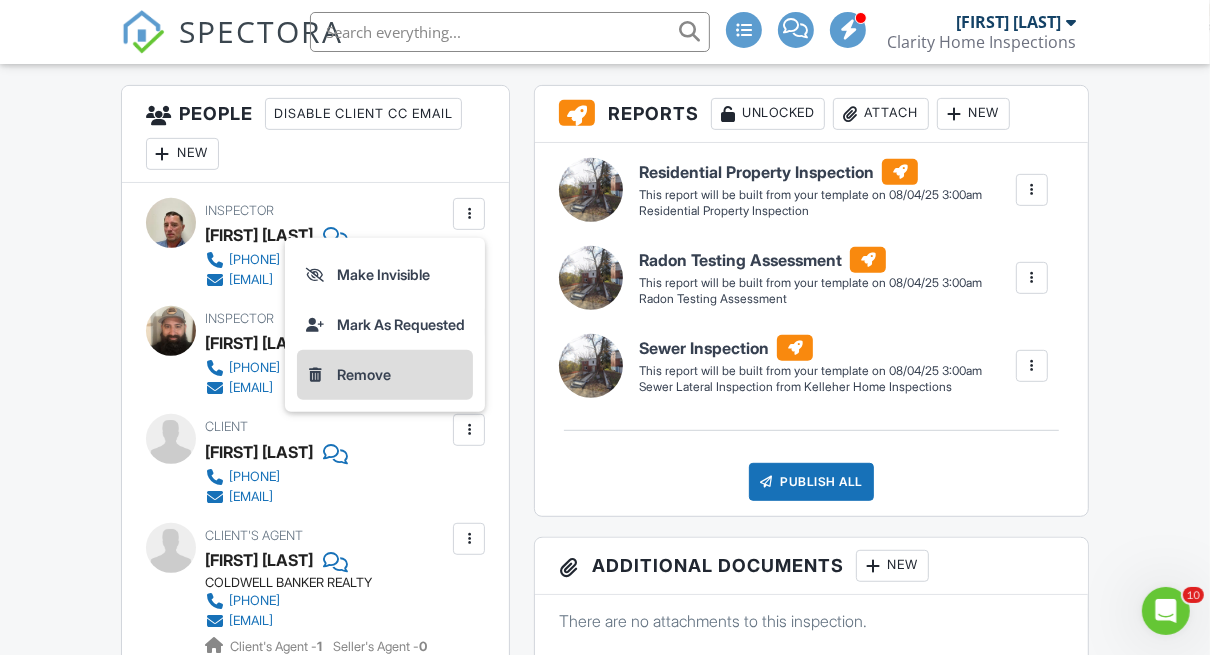 click on "Remove" at bounding box center [385, 375] 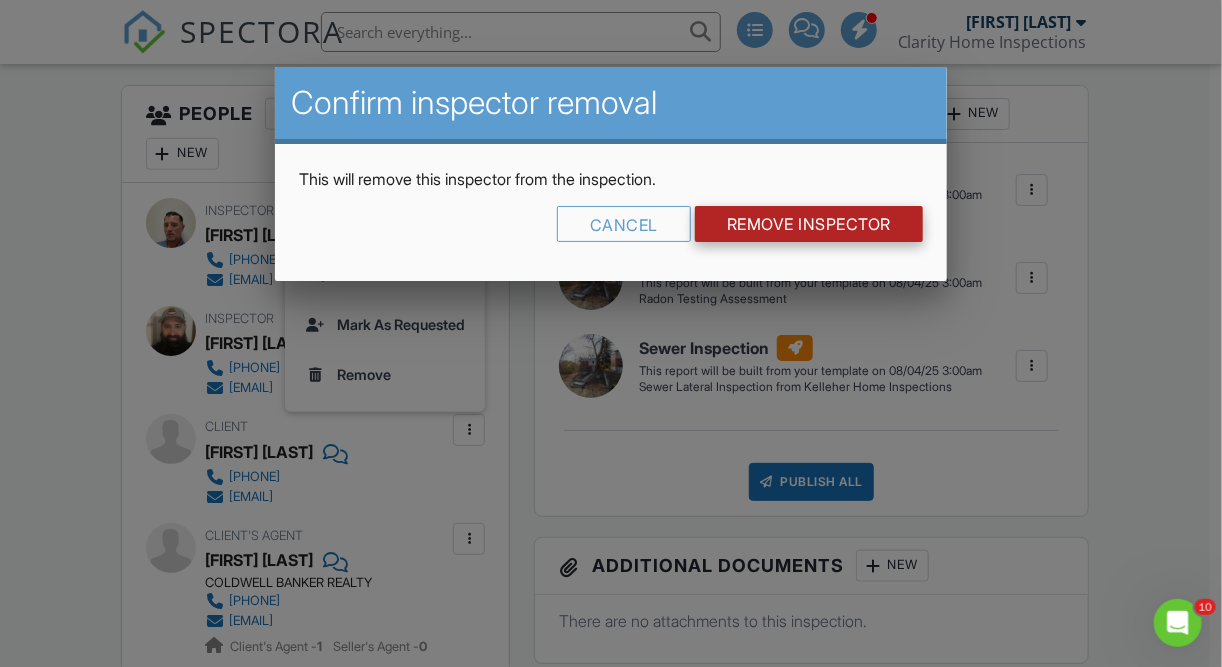 click on "Remove Inspector" at bounding box center [809, 224] 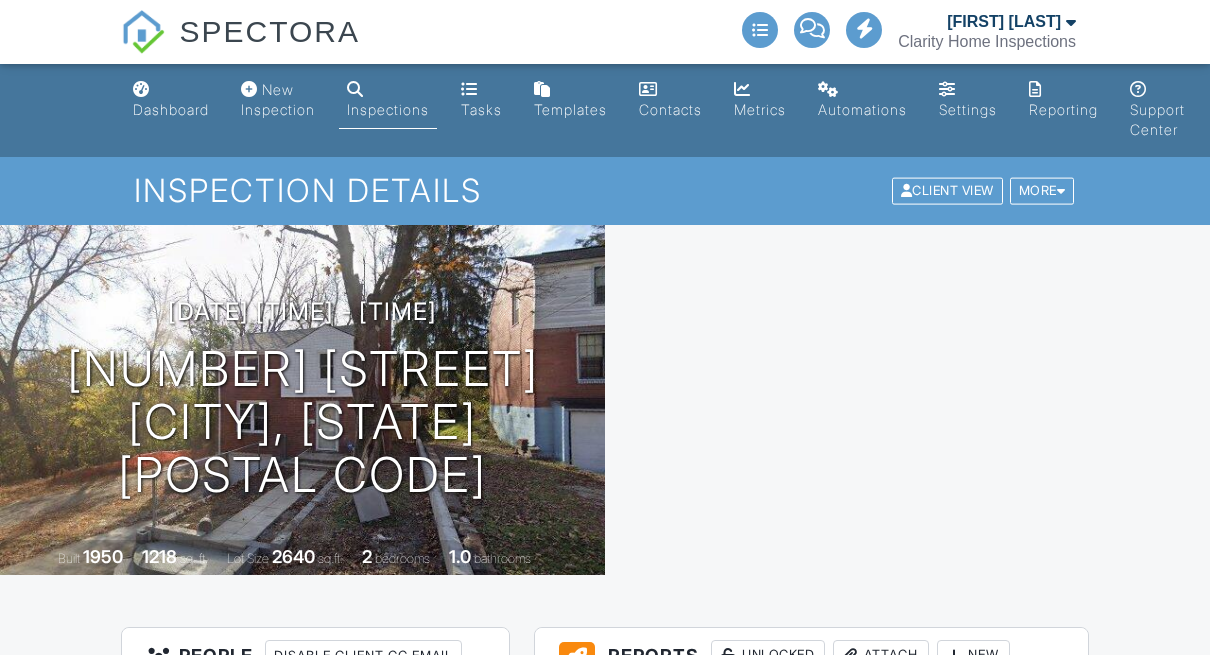 scroll, scrollTop: 0, scrollLeft: 0, axis: both 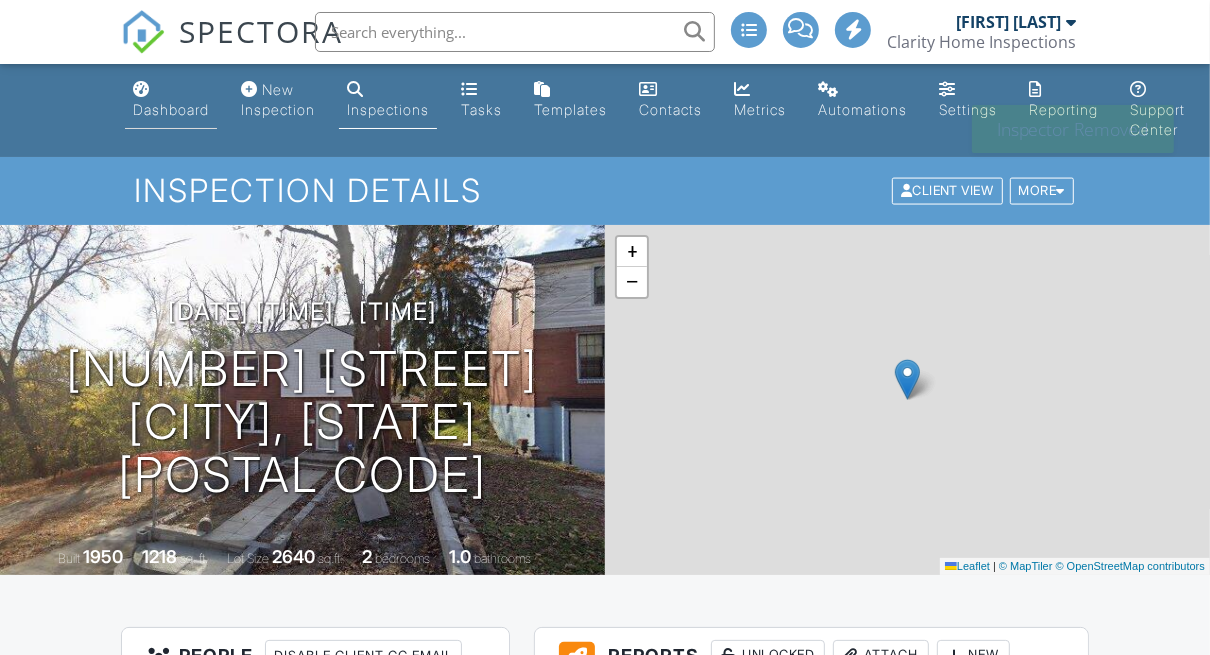click on "Dashboard" at bounding box center (171, 109) 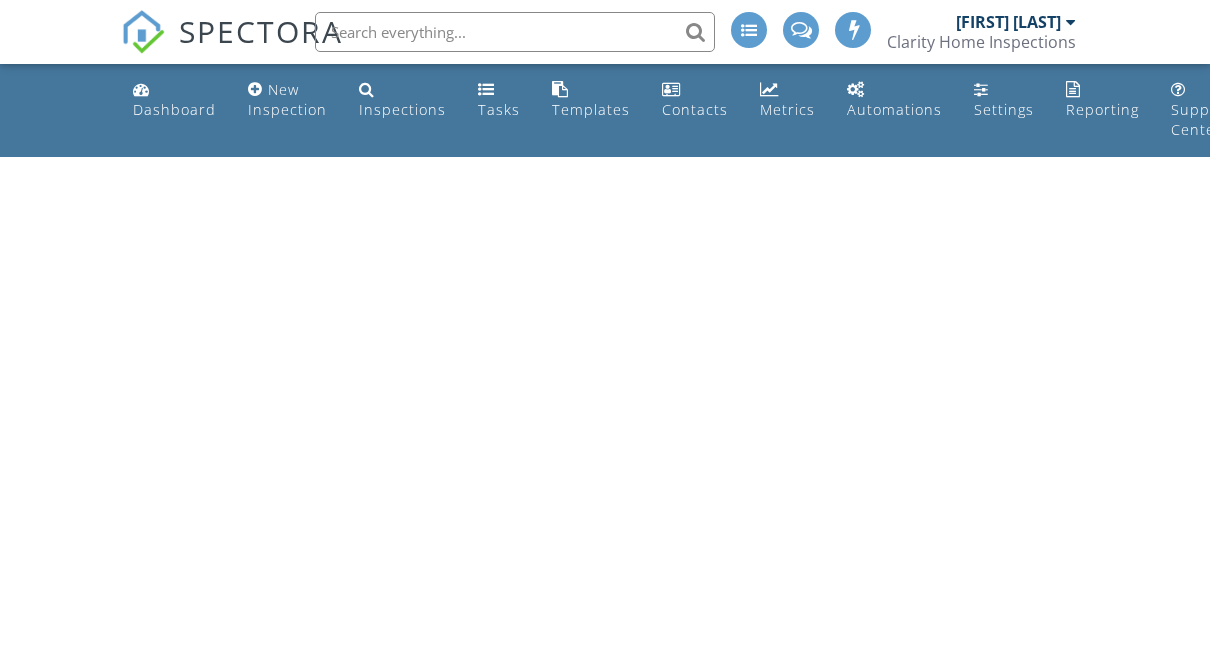 scroll, scrollTop: 0, scrollLeft: 0, axis: both 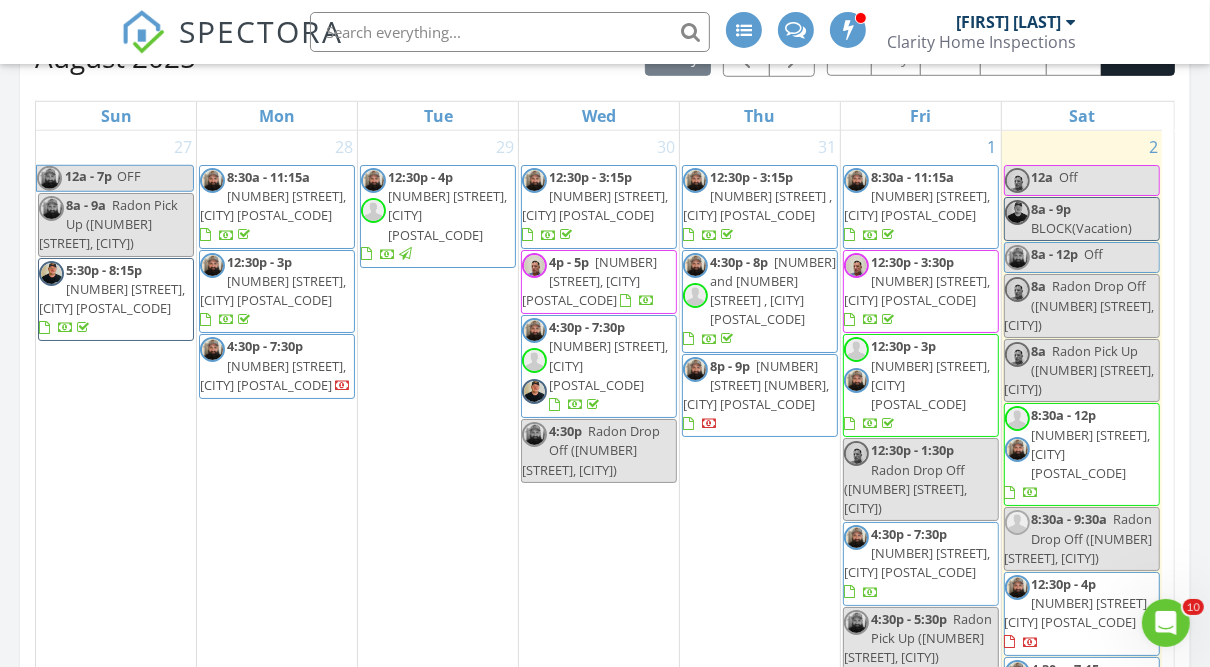 click on "[NUMBER] [STREET], [CITY] [POSTAL_CODE]" at bounding box center (608, 365) 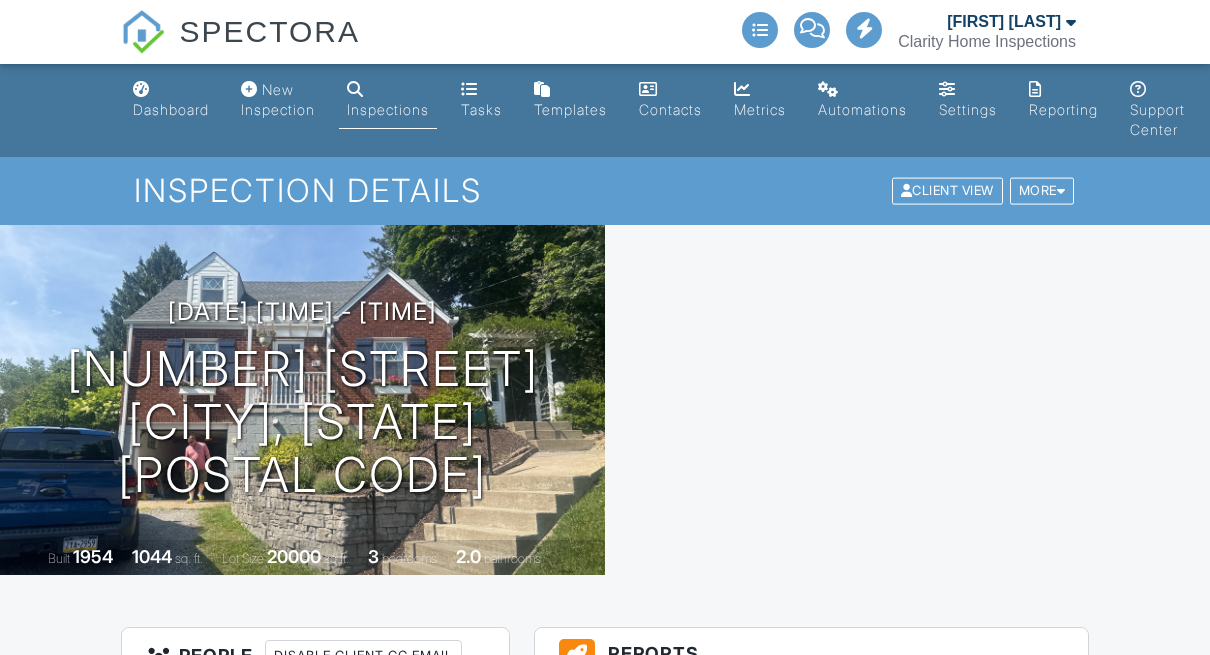 click at bounding box center [469, 972] 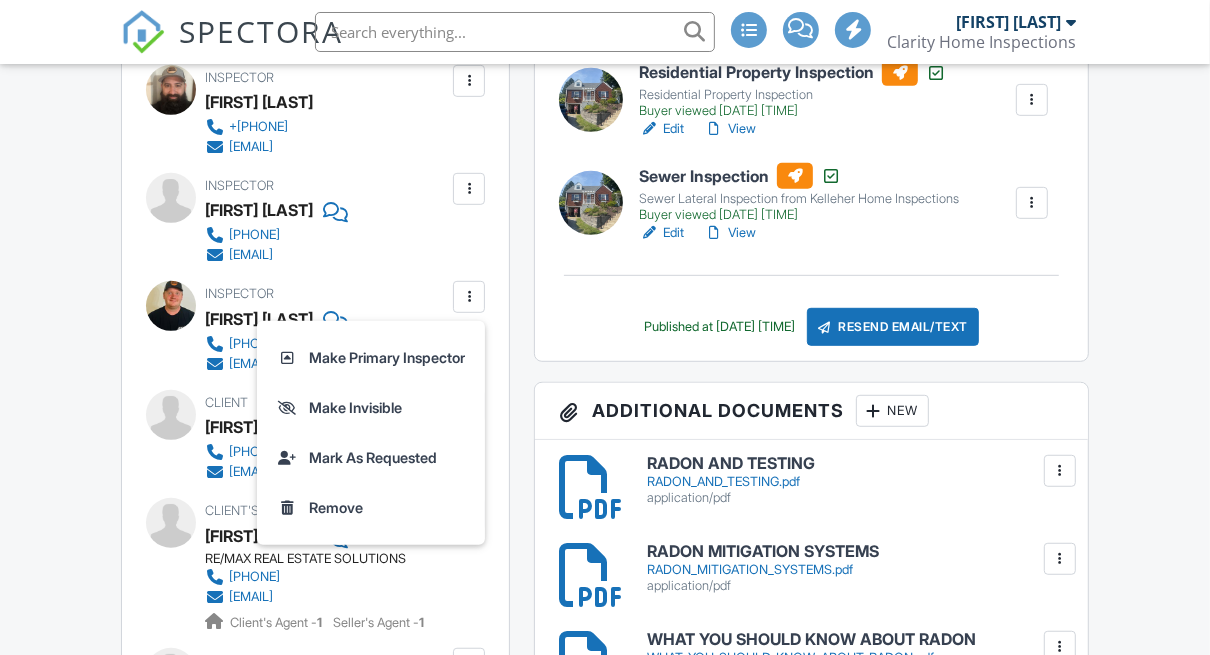 scroll, scrollTop: 675, scrollLeft: 0, axis: vertical 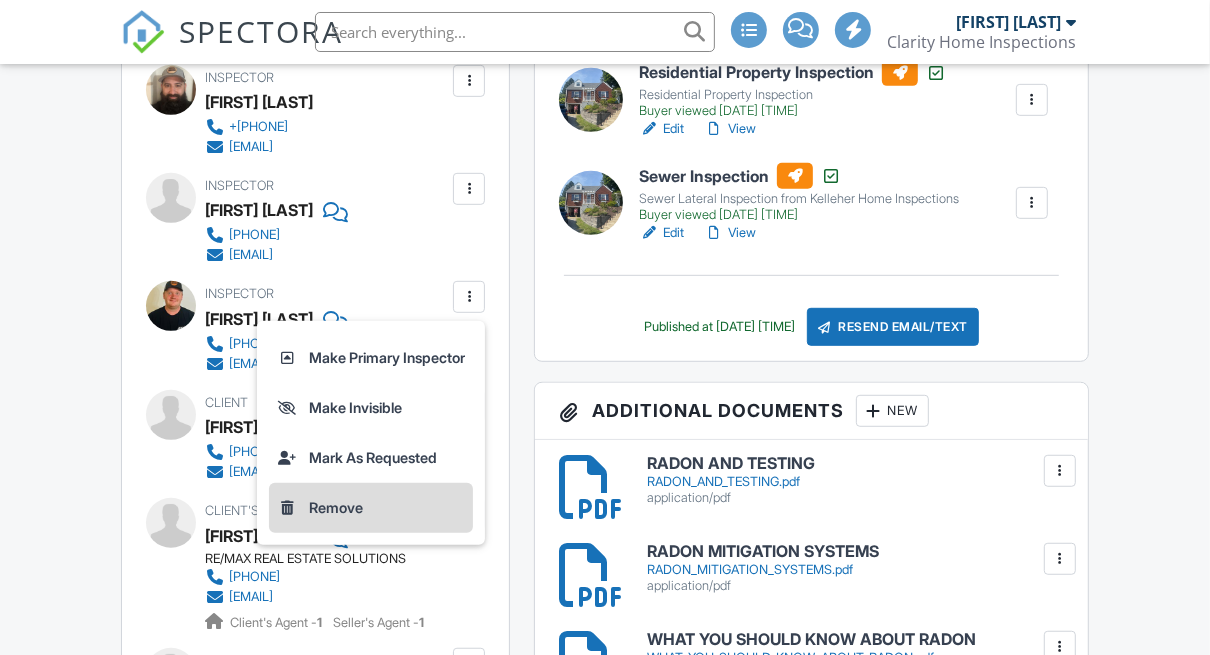click on "Remove" at bounding box center [371, 508] 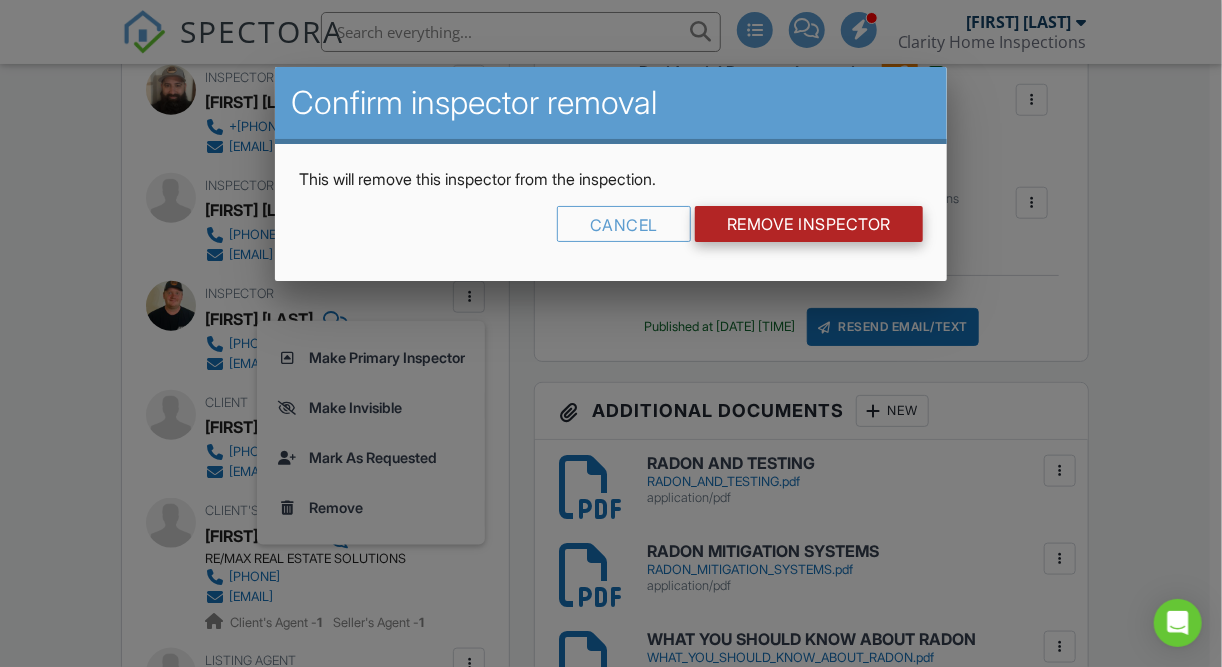 click on "Remove Inspector" at bounding box center (809, 224) 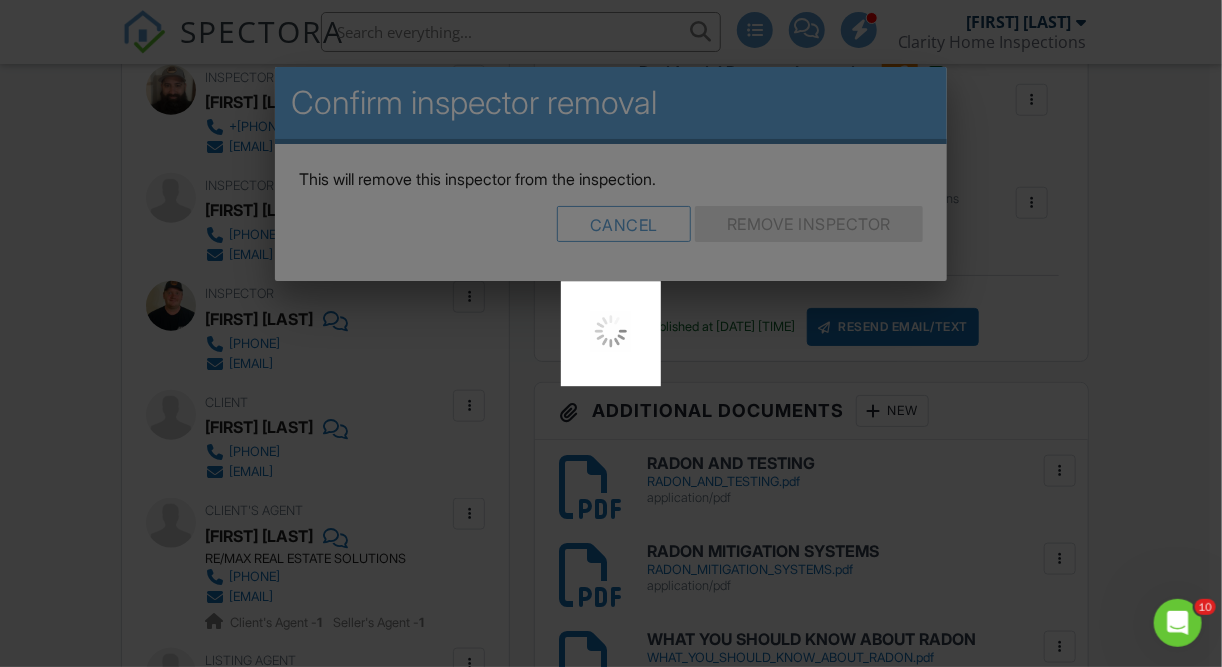 scroll, scrollTop: 0, scrollLeft: 0, axis: both 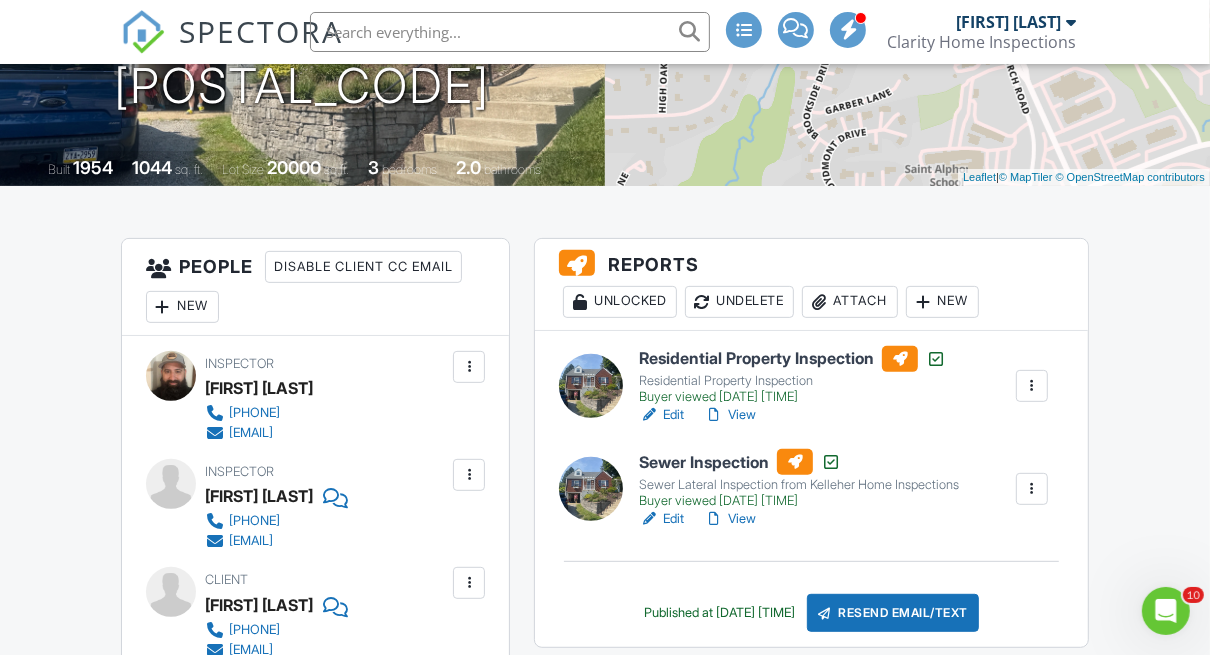 click on "Attach" at bounding box center (850, 302) 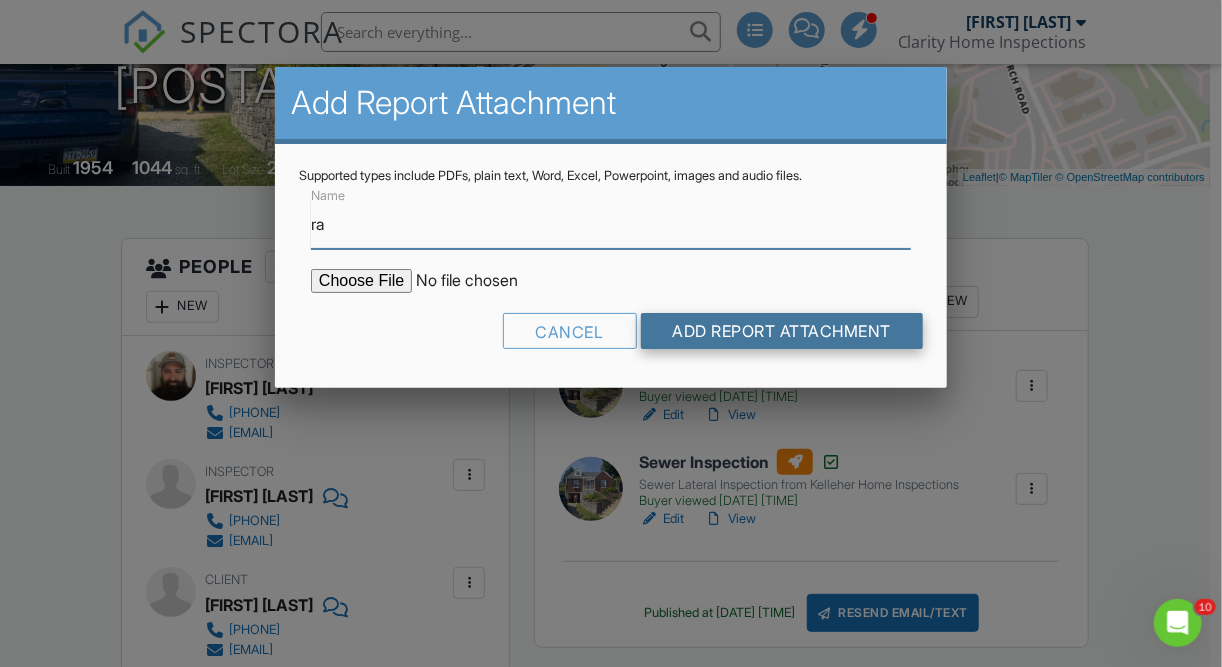 type on "r" 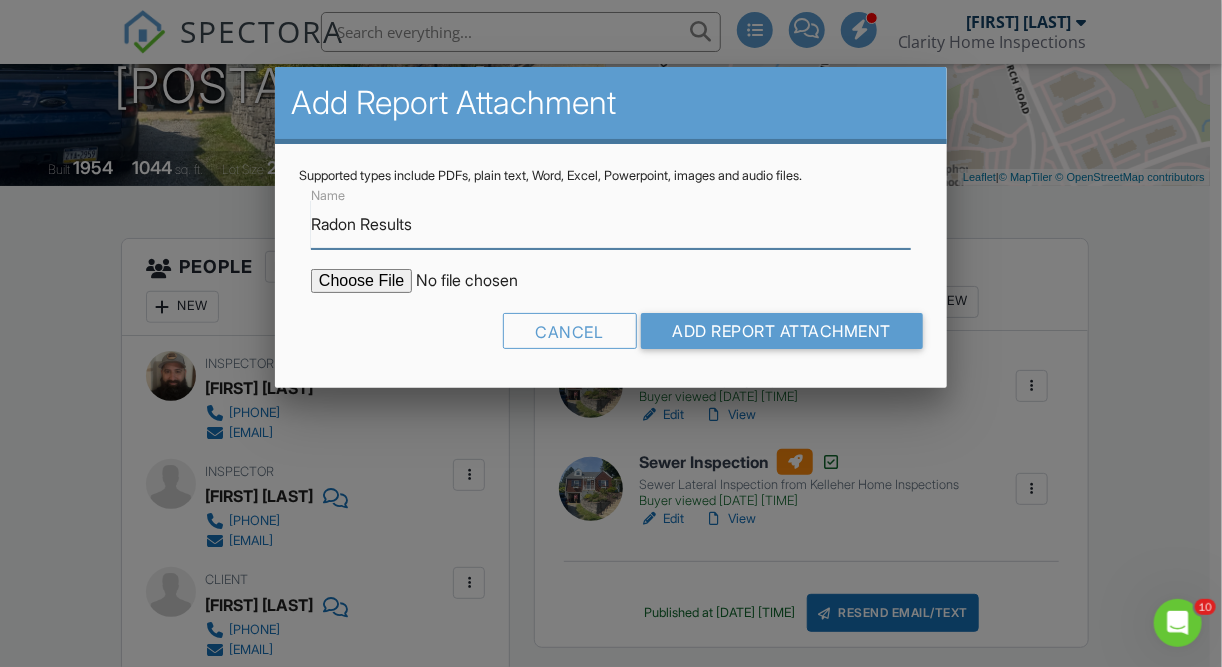 type on "Radon Results" 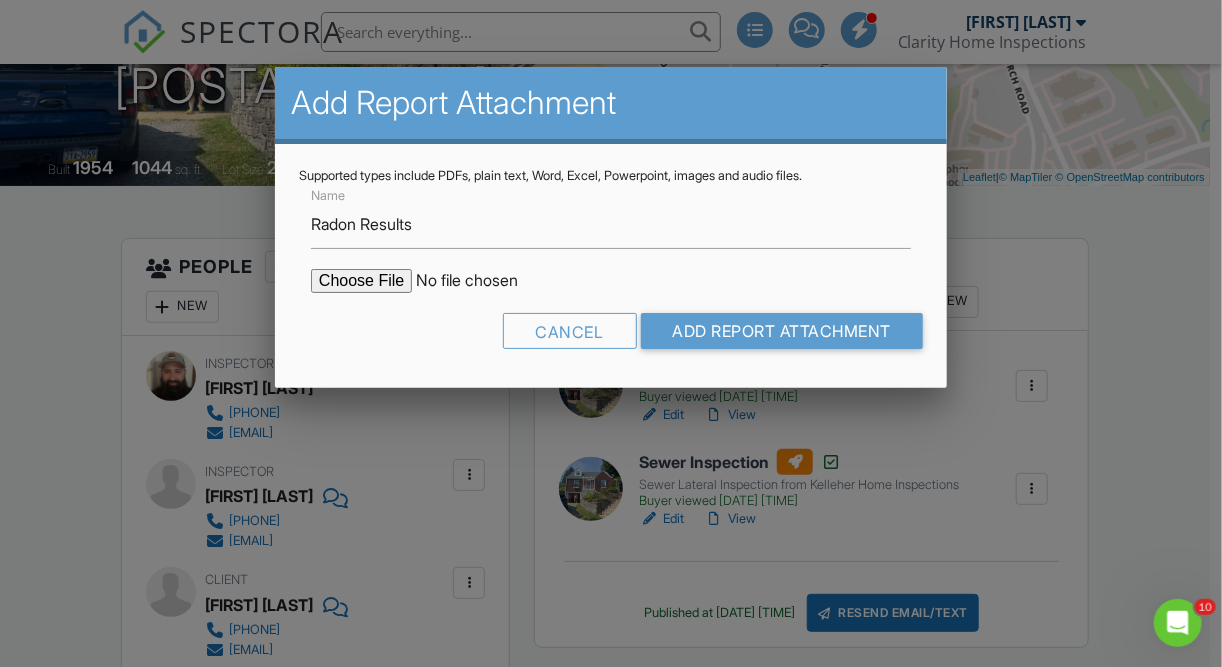 click at bounding box center [481, 281] 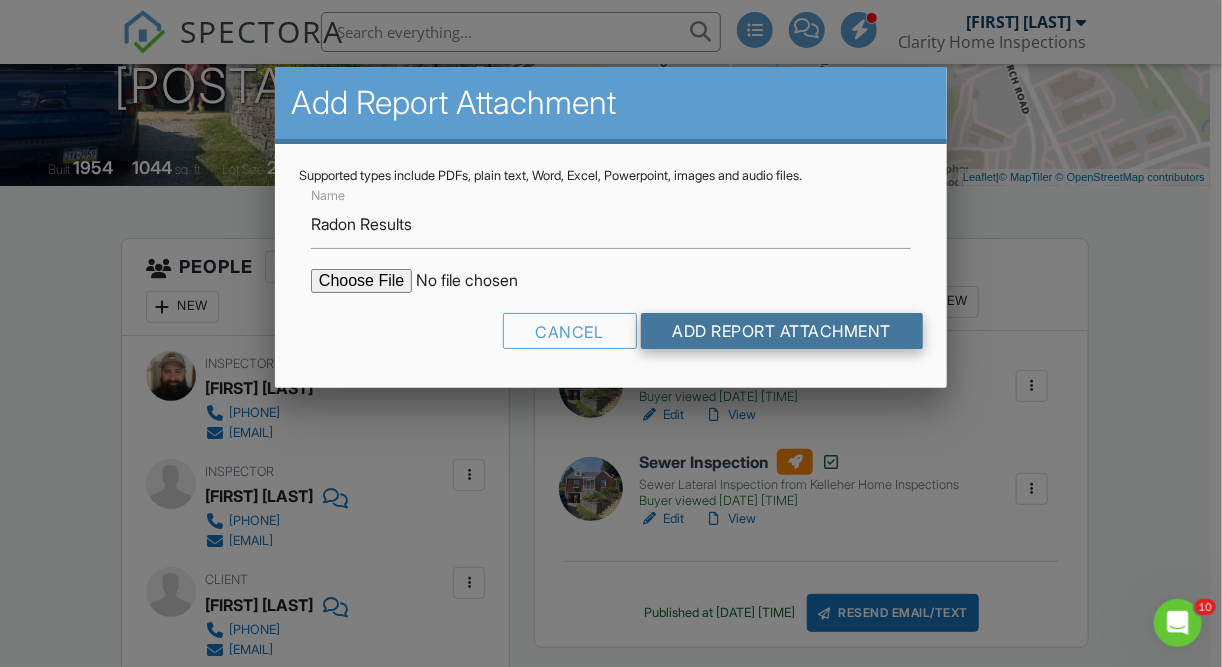 click on "Add Report Attachment" at bounding box center [782, 331] 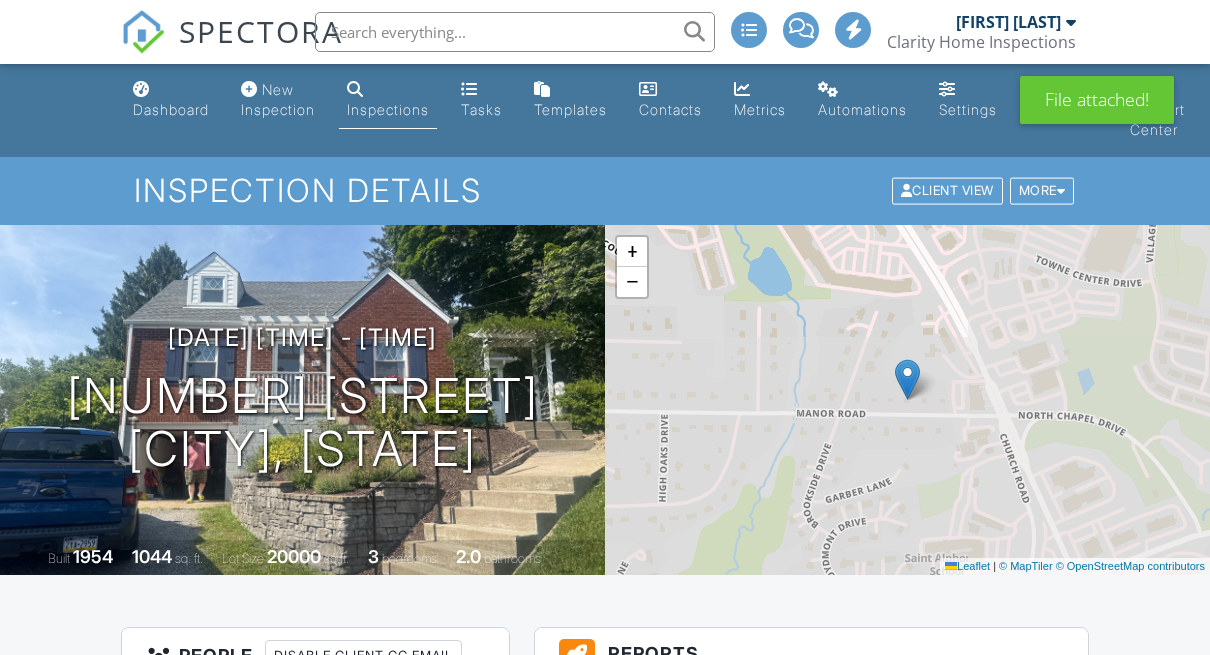 scroll, scrollTop: 0, scrollLeft: 0, axis: both 